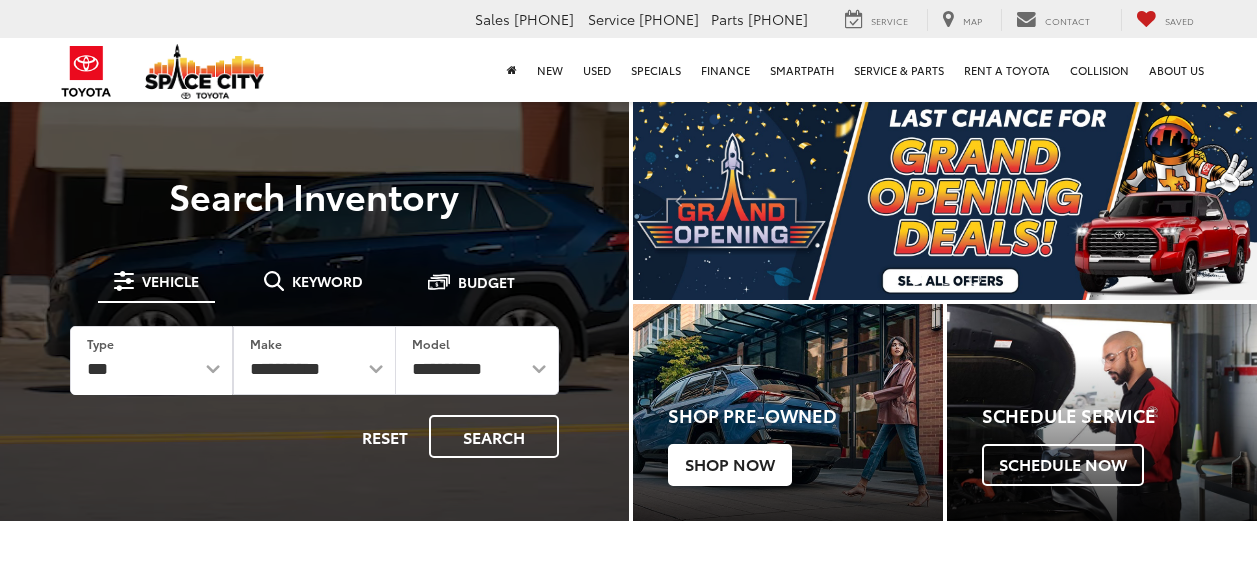 scroll, scrollTop: 0, scrollLeft: 0, axis: both 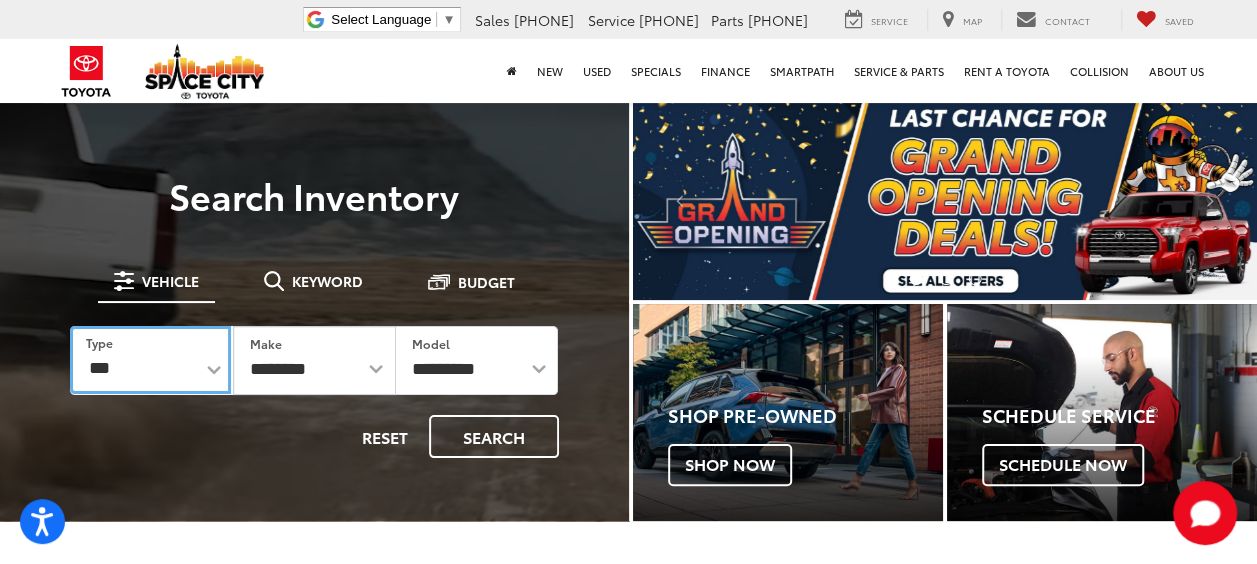 click on "***
***
****
*********" at bounding box center (150, 360) 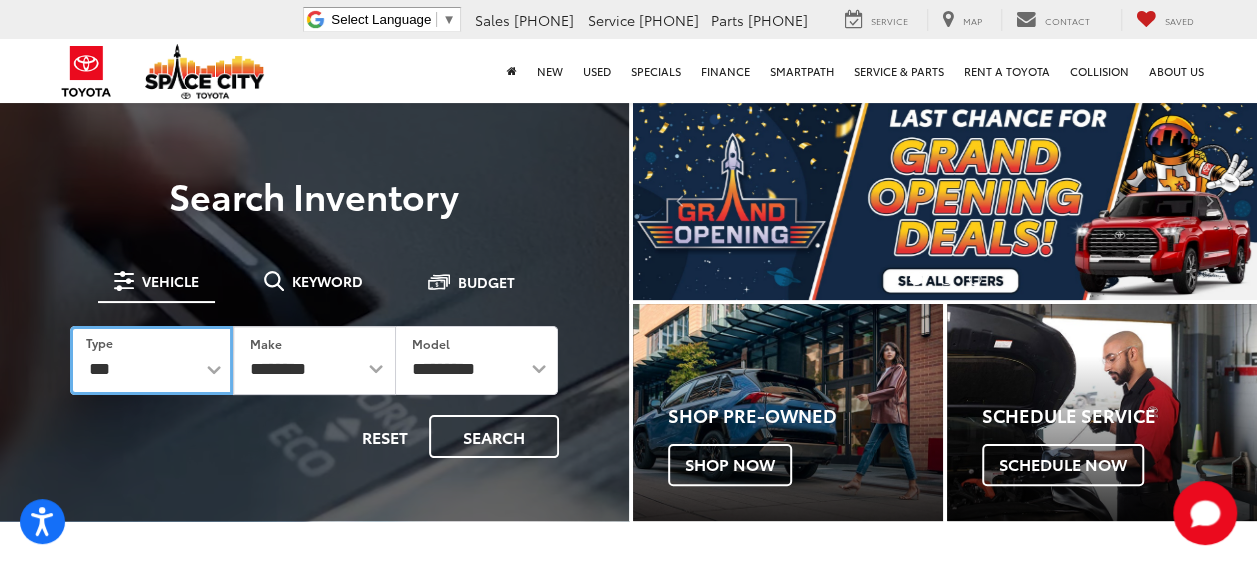 select on "******" 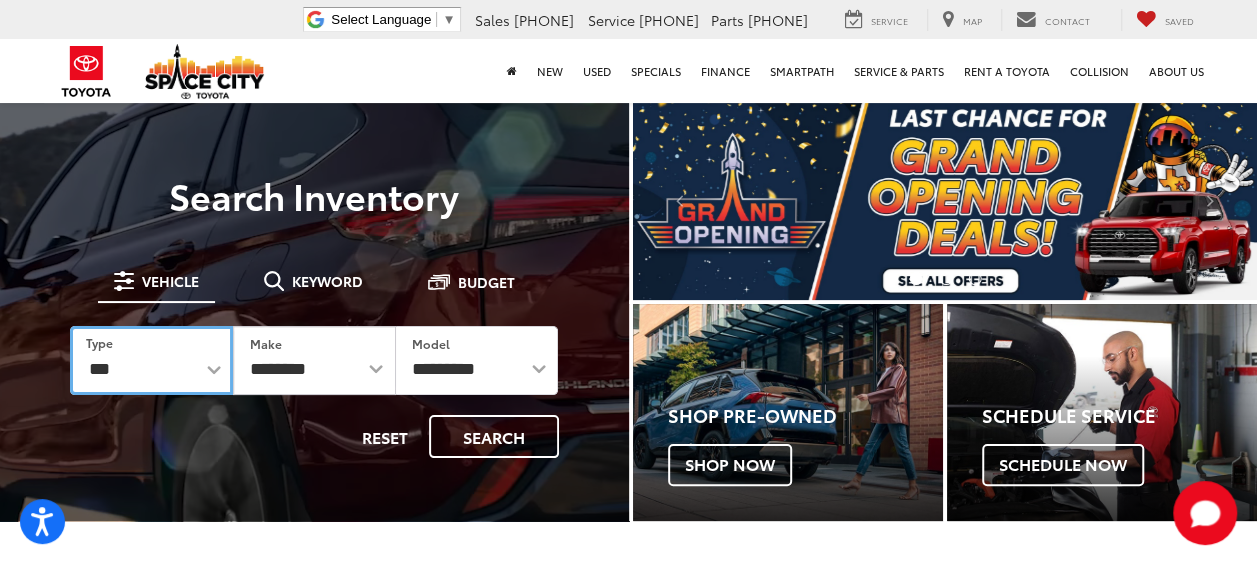 click on "***
***
****
*********" at bounding box center (151, 360) 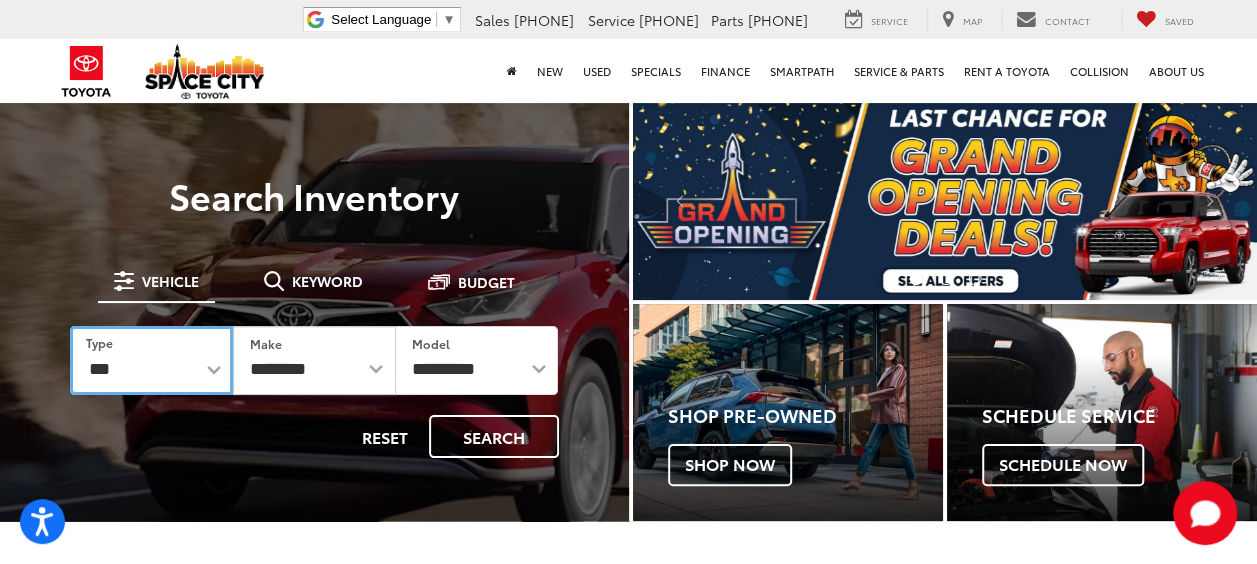 select on "******" 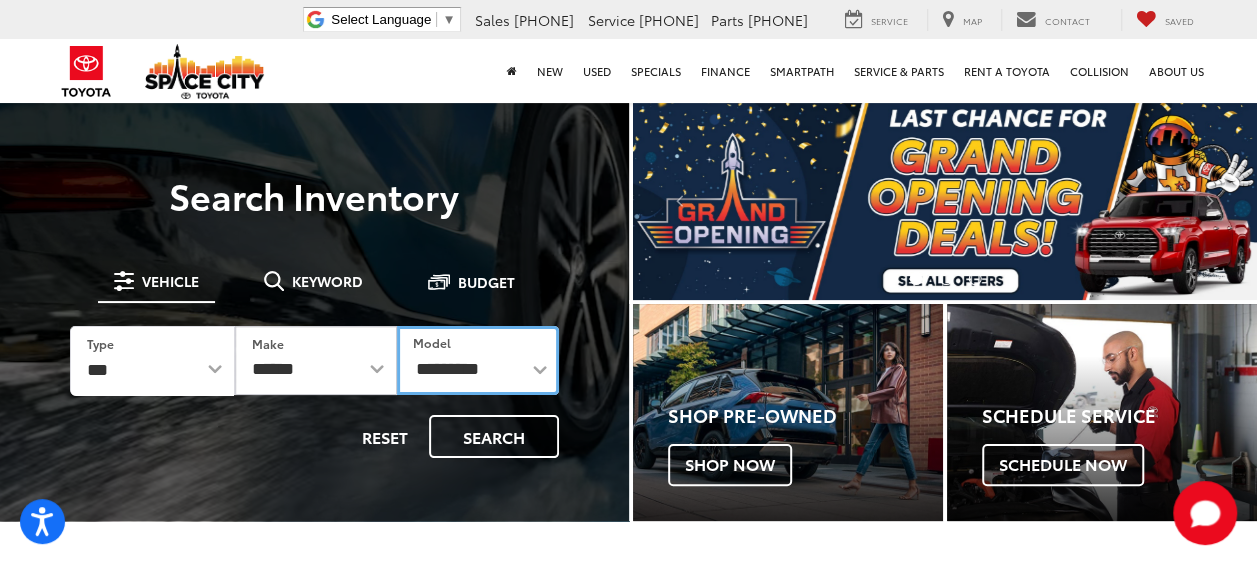 click on "**********" at bounding box center (478, 360) 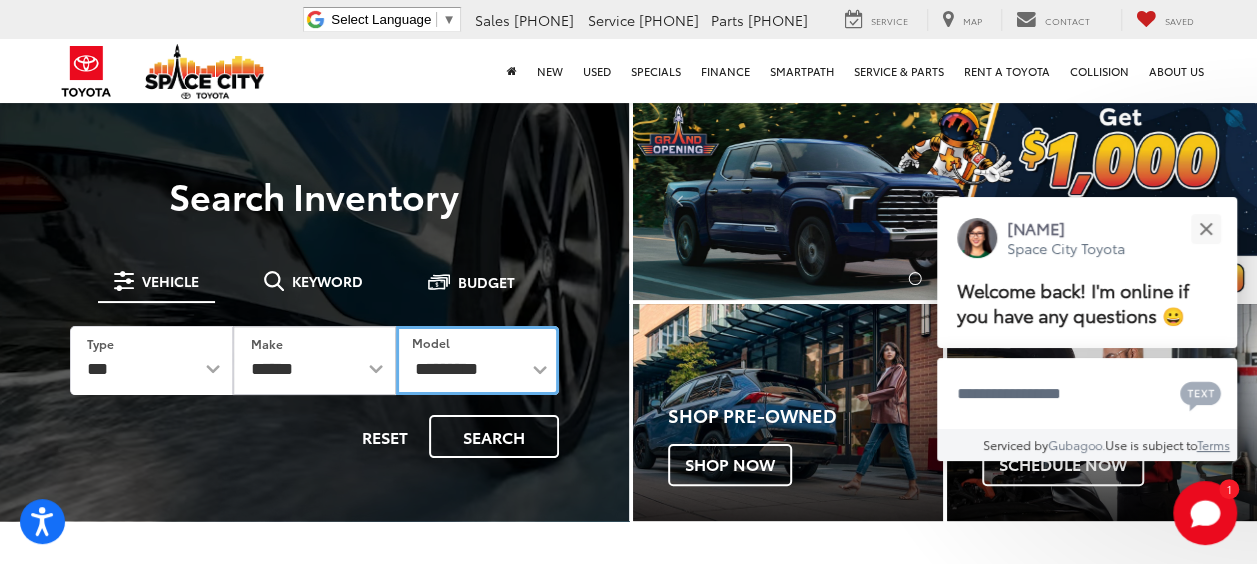 select on "*******" 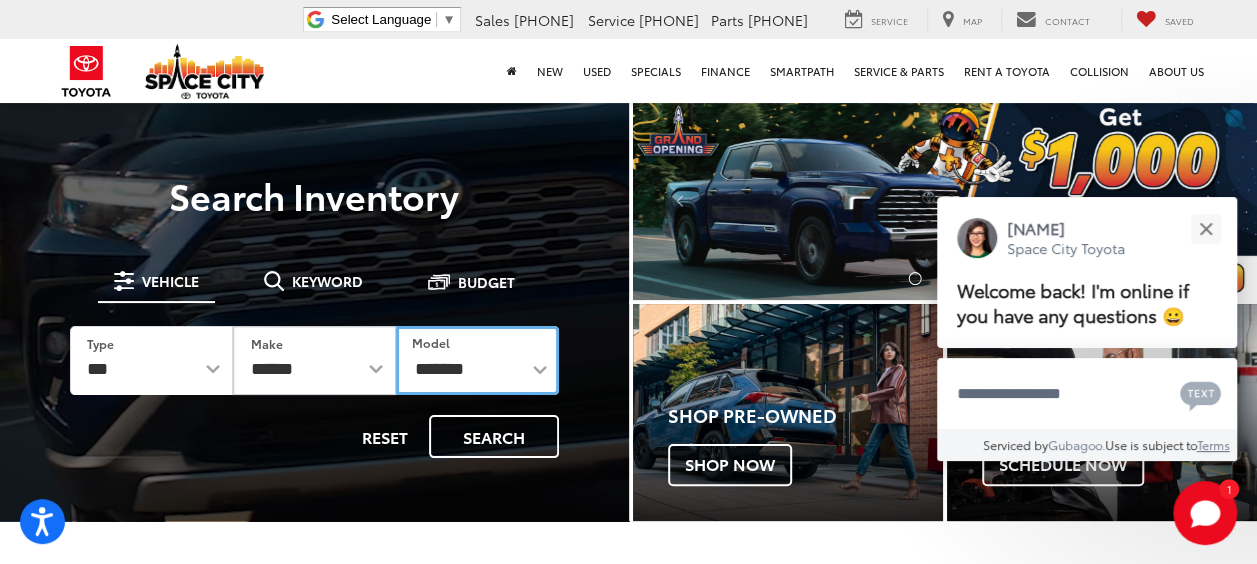click on "**********" at bounding box center [477, 360] 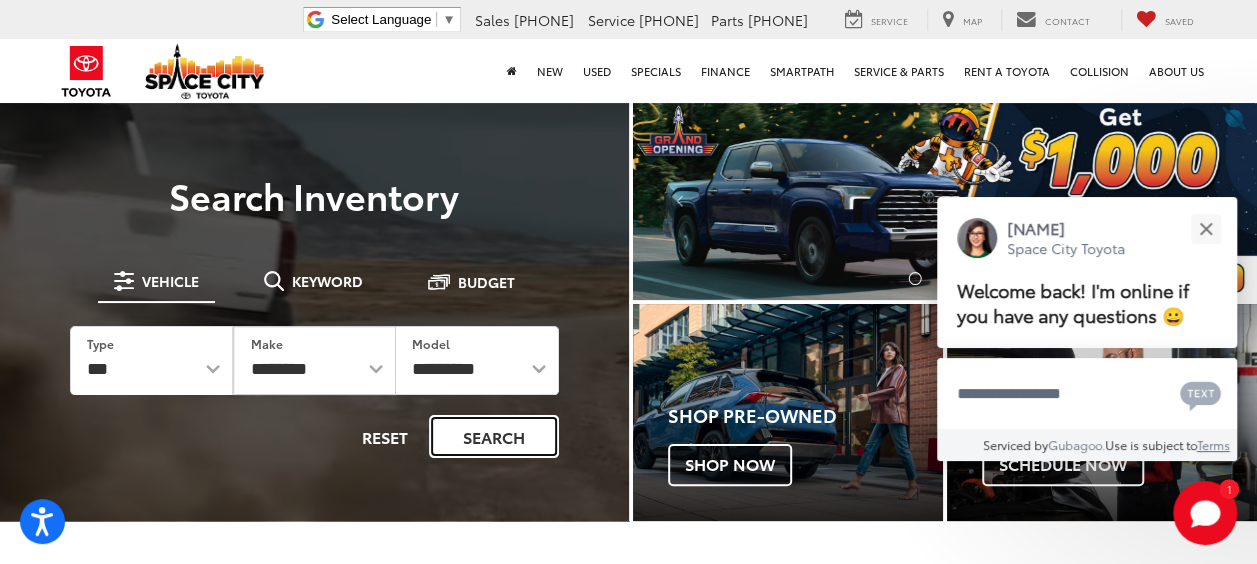 click on "Search" at bounding box center (494, 436) 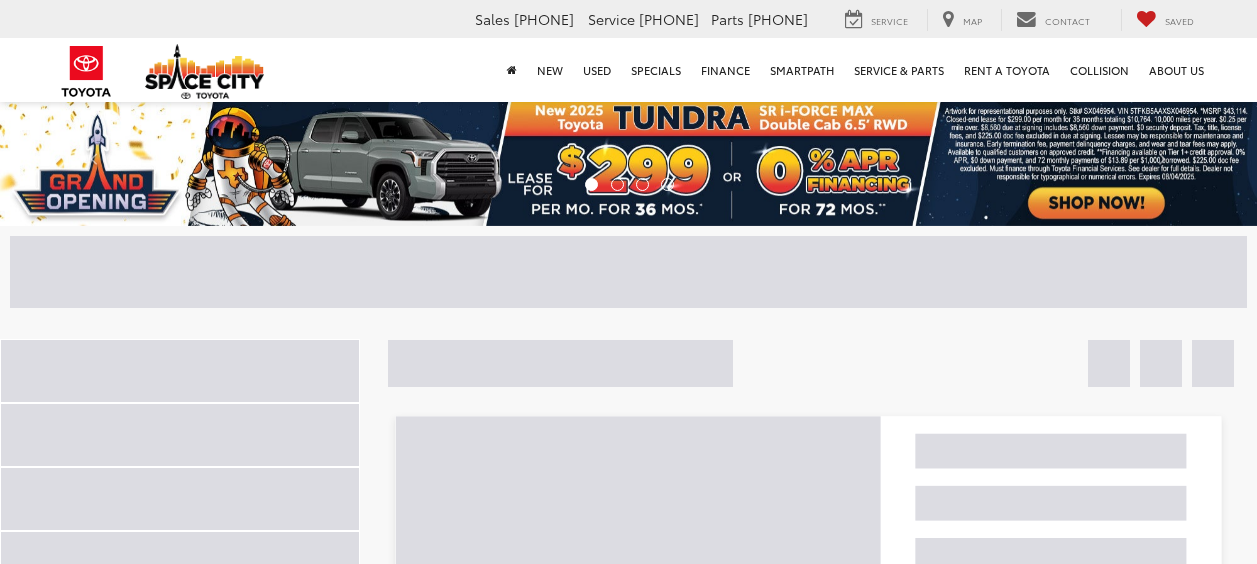 scroll, scrollTop: 0, scrollLeft: 0, axis: both 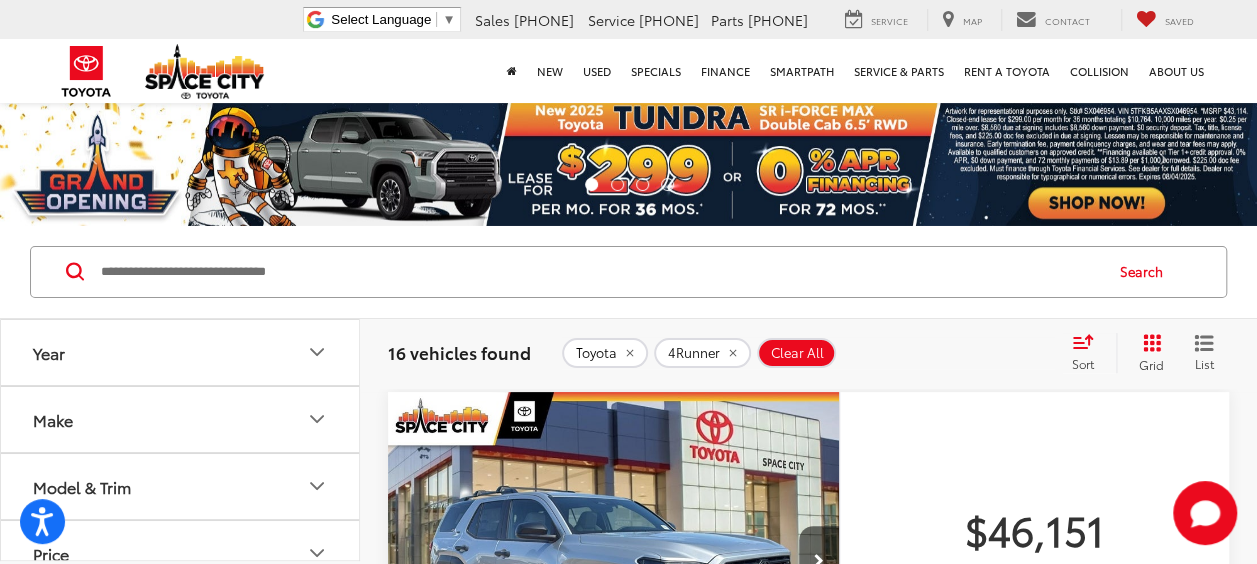 click on "Sort" at bounding box center [1089, 353] 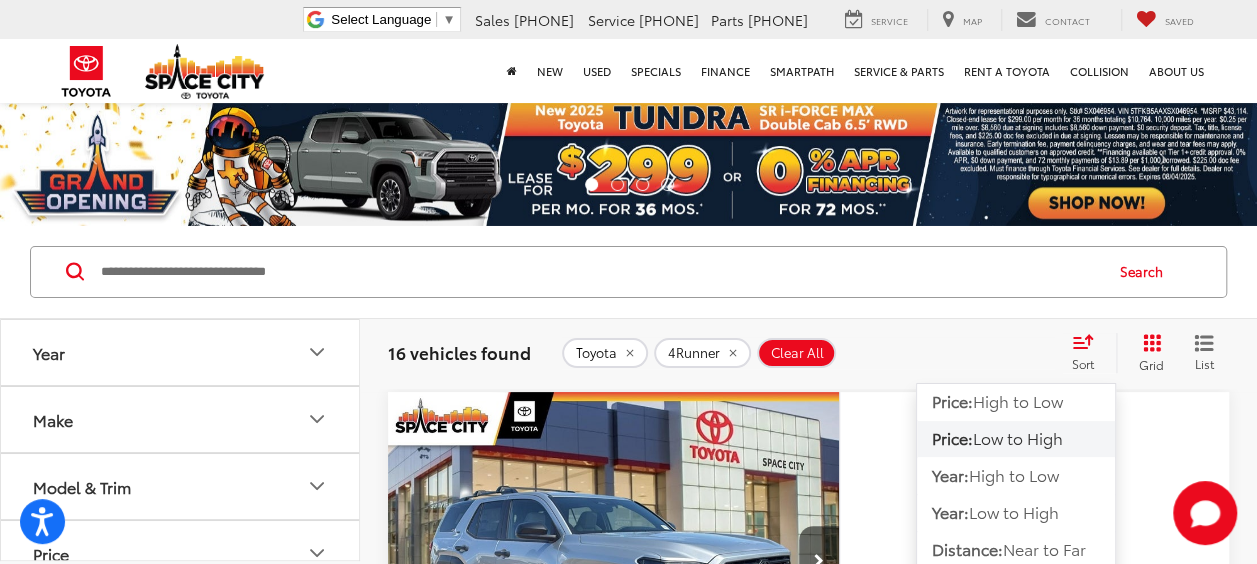 click on "Low to High" at bounding box center [1018, 437] 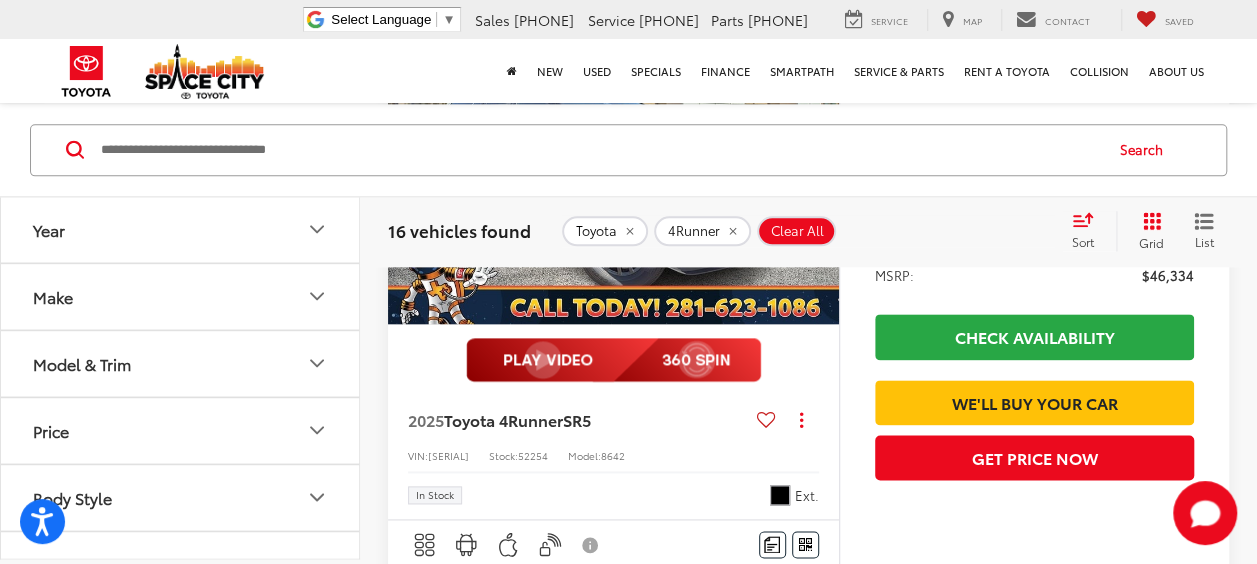 scroll, scrollTop: 992, scrollLeft: 0, axis: vertical 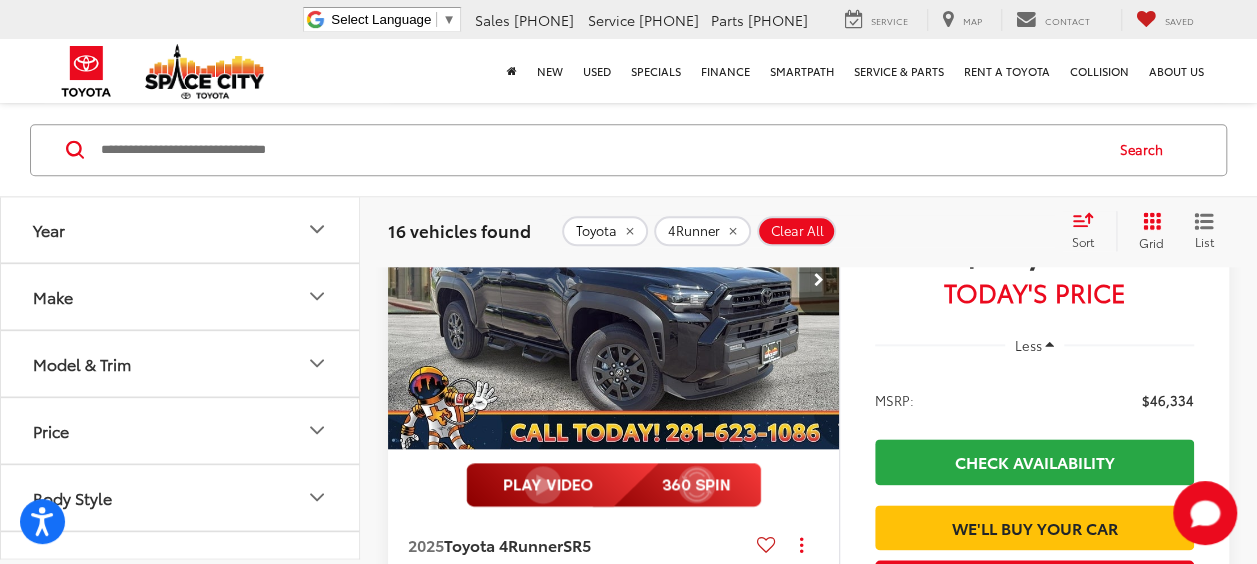drag, startPoint x: 306, startPoint y: 366, endPoint x: 296, endPoint y: 364, distance: 10.198039 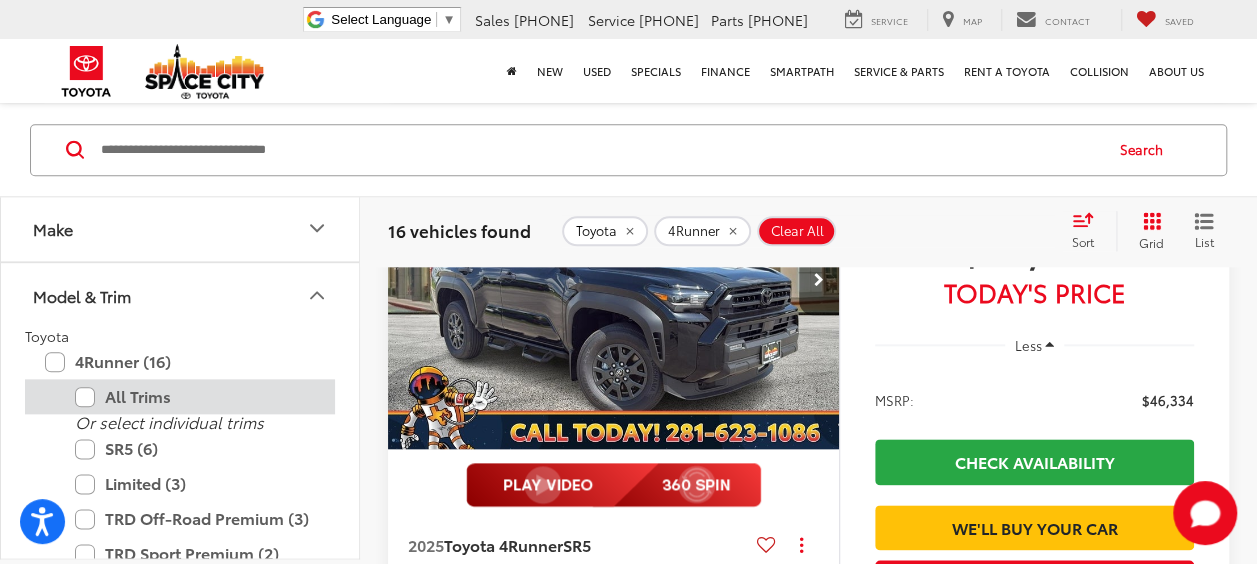 scroll, scrollTop: 100, scrollLeft: 0, axis: vertical 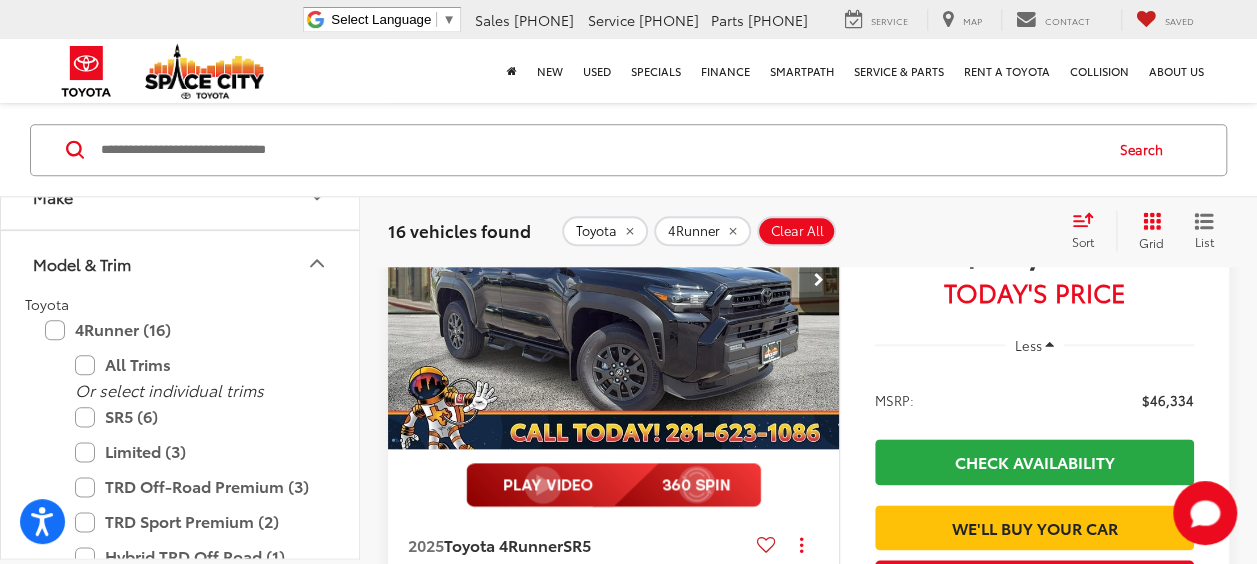 click on "4Runner (16) All Trims Or select individual trims SR5 (6) Limited (3) TRD Off-Road Premium (3) TRD Sport Premium (2) Hybrid TRD Off Road (1) TRD Off-Road Premium i-FORCE MAX (1)" 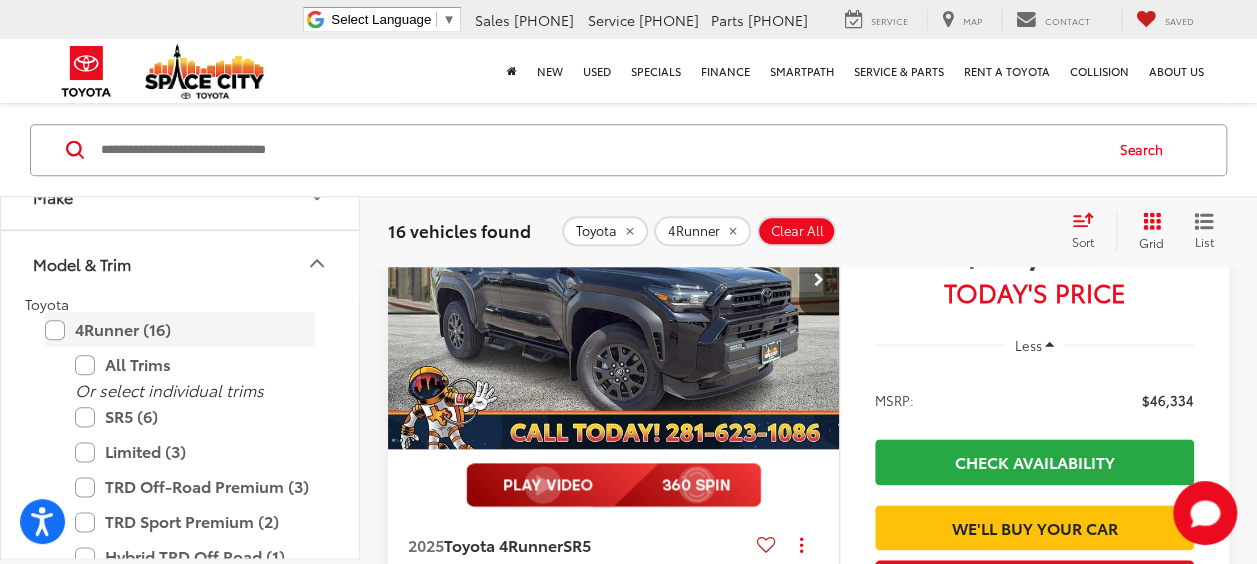 click on "4Runner (16)" at bounding box center [180, 329] 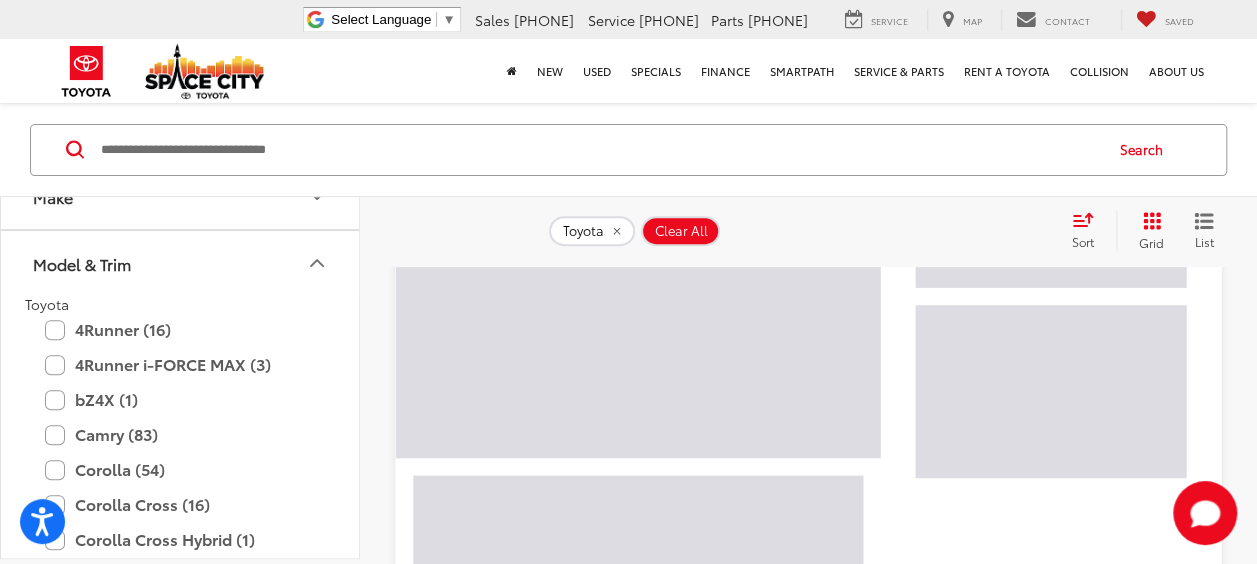 scroll, scrollTop: 122, scrollLeft: 0, axis: vertical 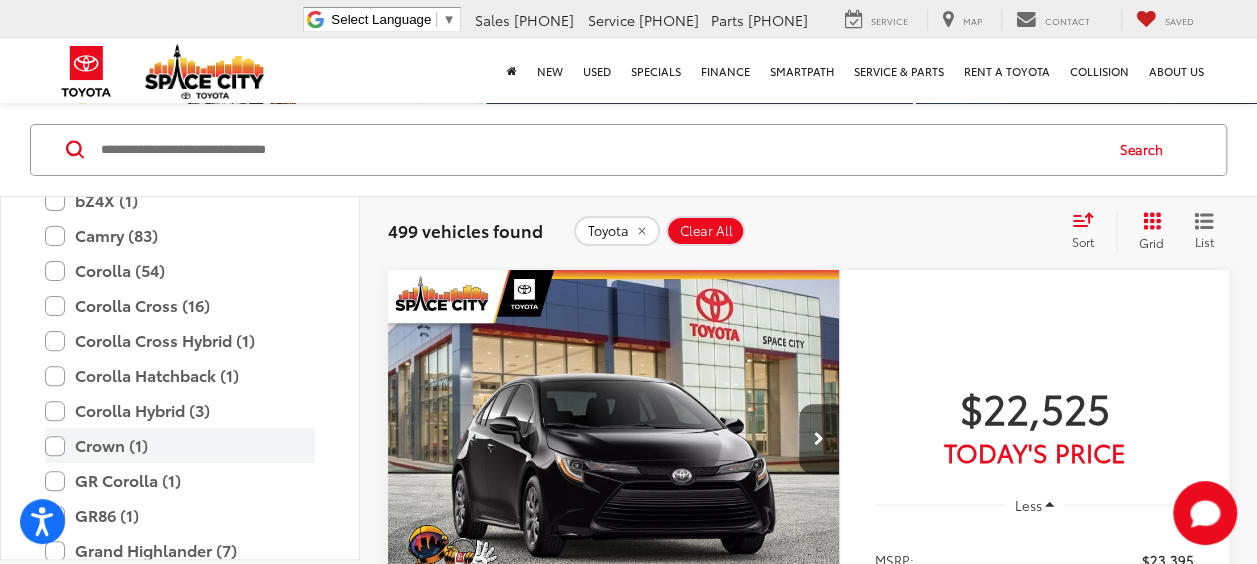 click on "Crown (1)" at bounding box center (180, 445) 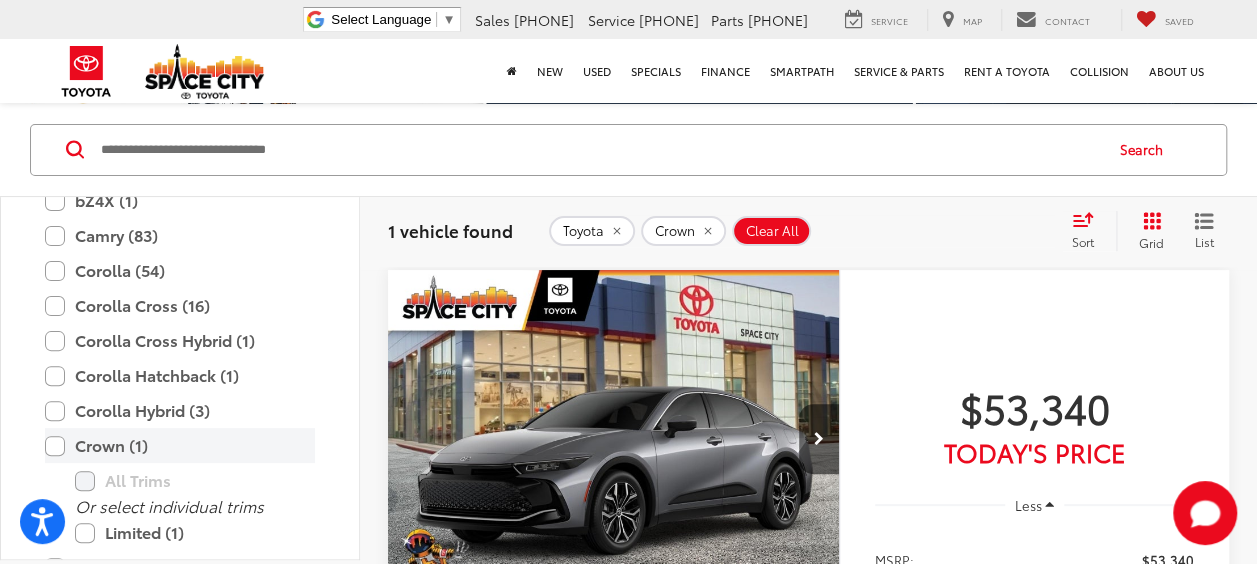 click on "Crown (1)" at bounding box center (180, 445) 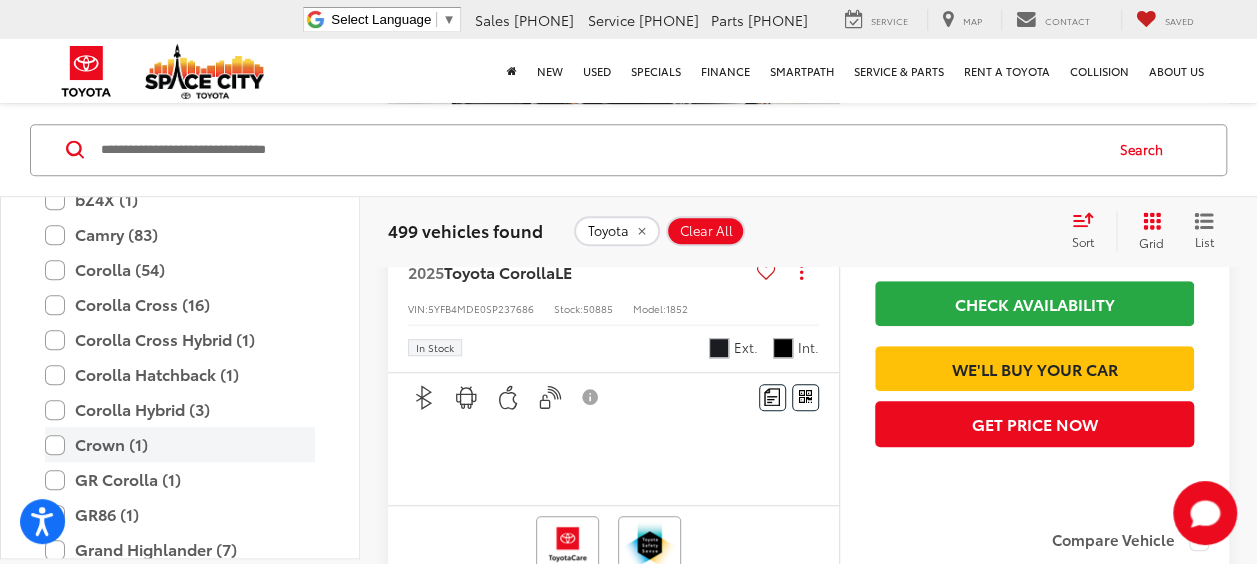 scroll, scrollTop: 522, scrollLeft: 0, axis: vertical 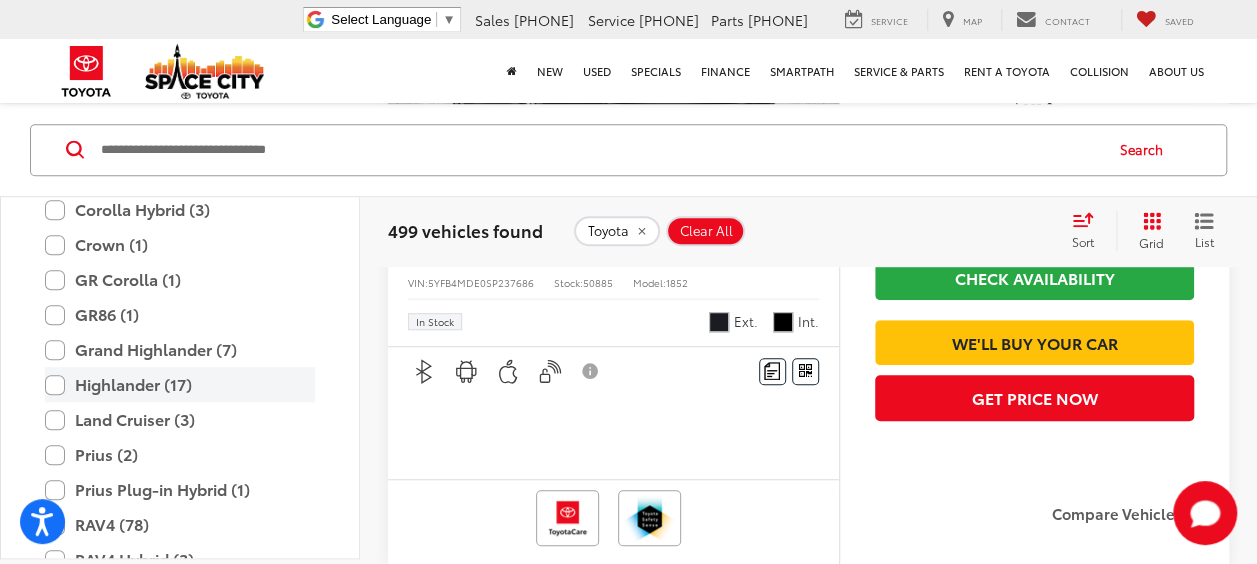 click on "Highlander (17)" at bounding box center (180, 384) 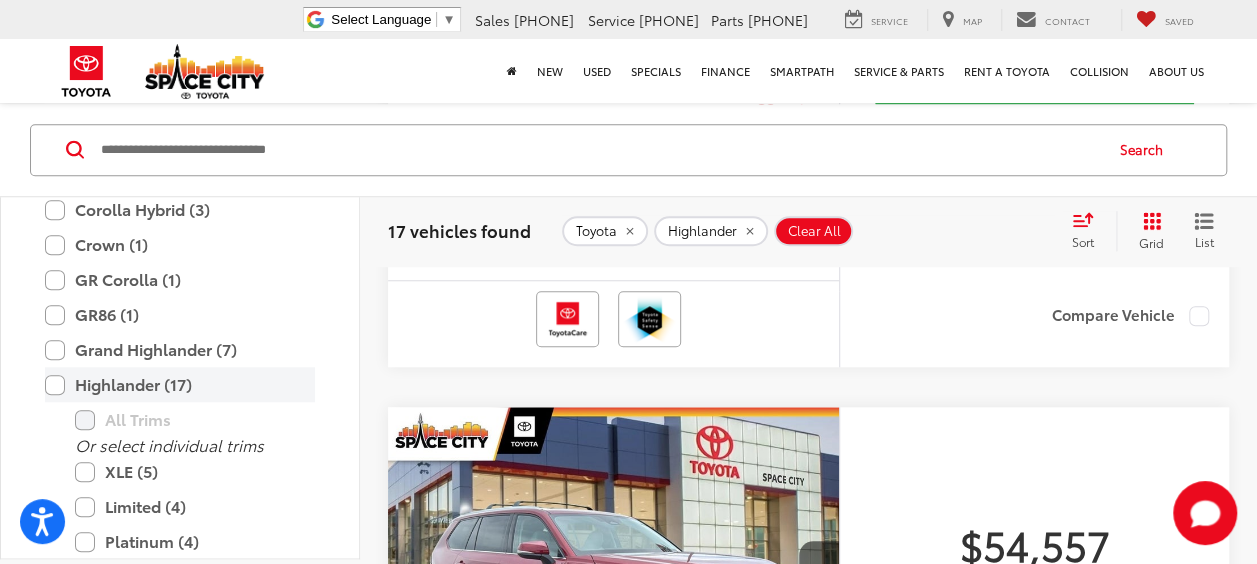 scroll, scrollTop: 722, scrollLeft: 0, axis: vertical 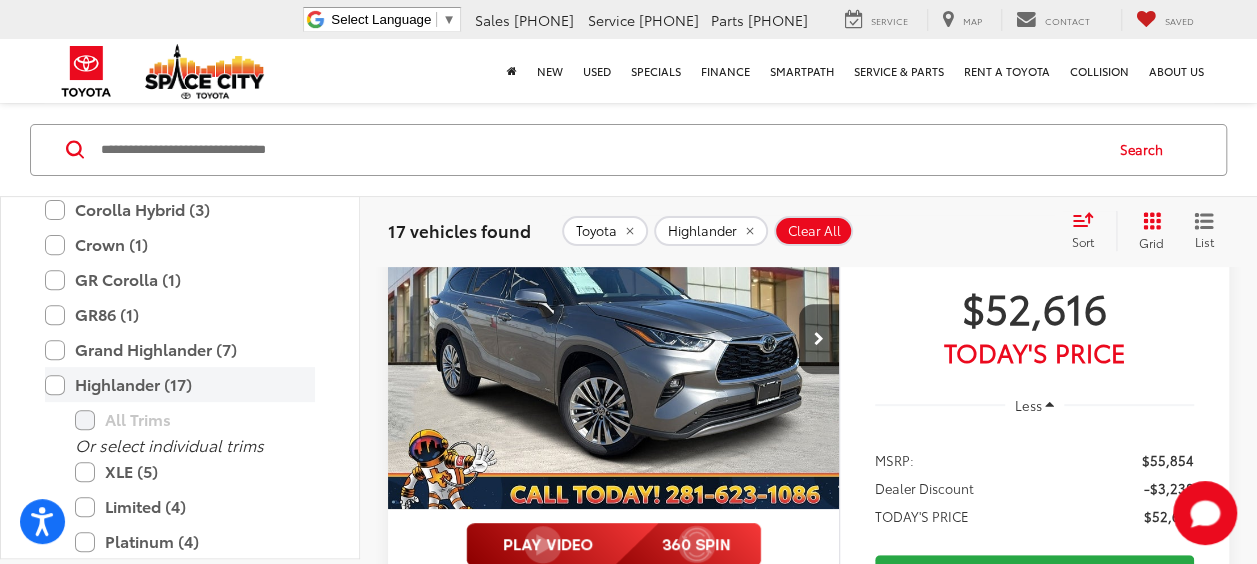 click on "Highlander (17)" at bounding box center (180, 384) 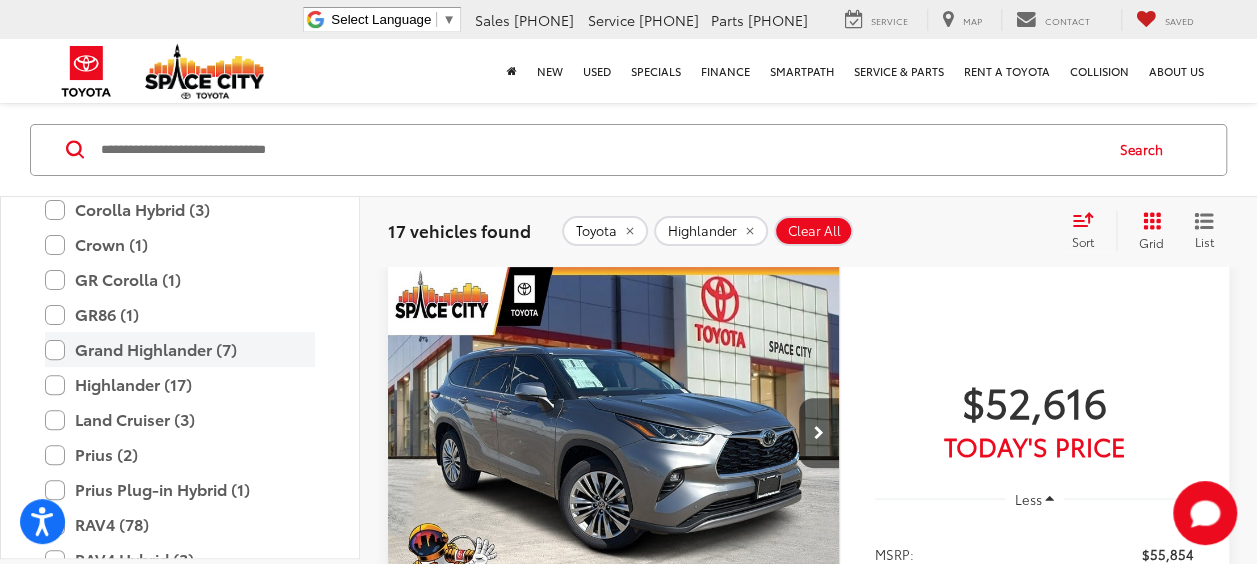scroll, scrollTop: 122, scrollLeft: 0, axis: vertical 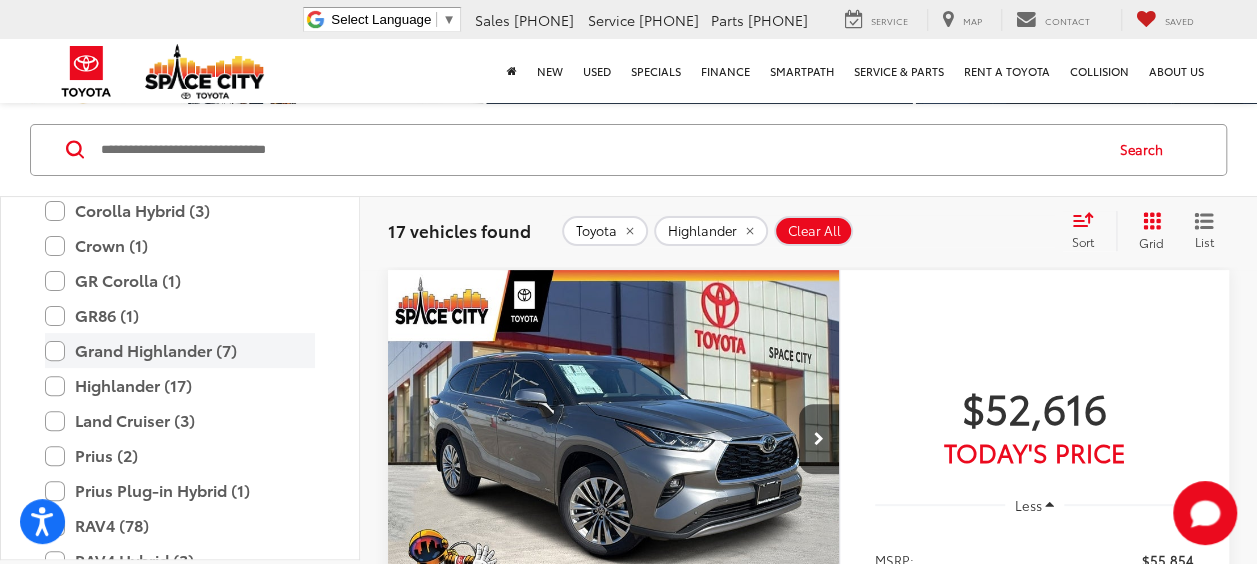 click on "Grand Highlander (7)" at bounding box center (180, 350) 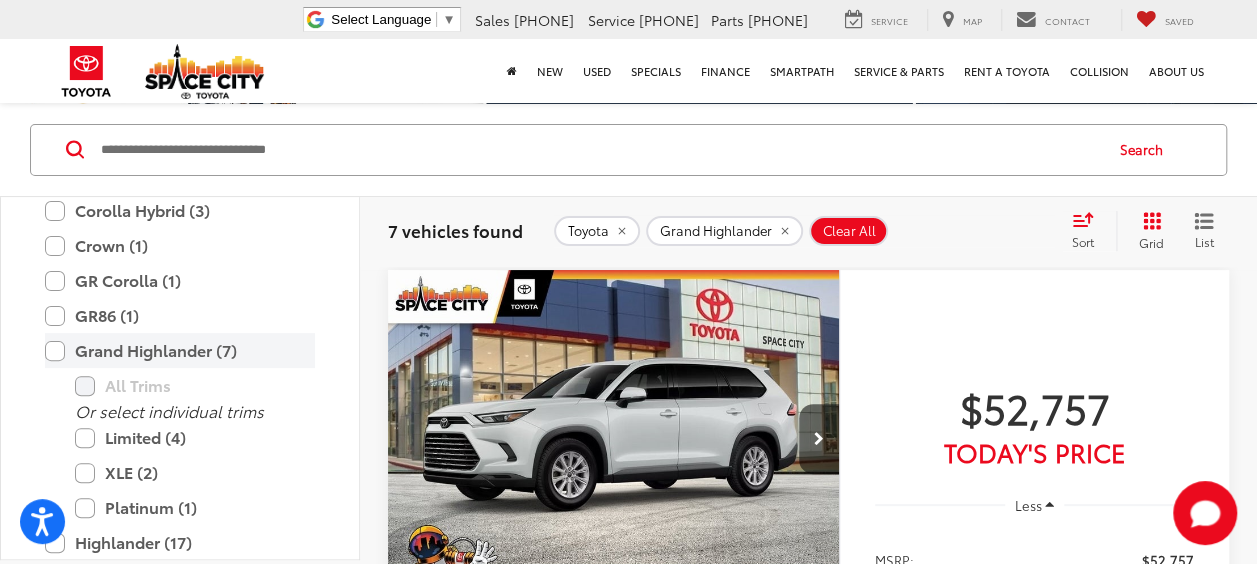 click on "Grand Highlander (7)" at bounding box center (180, 350) 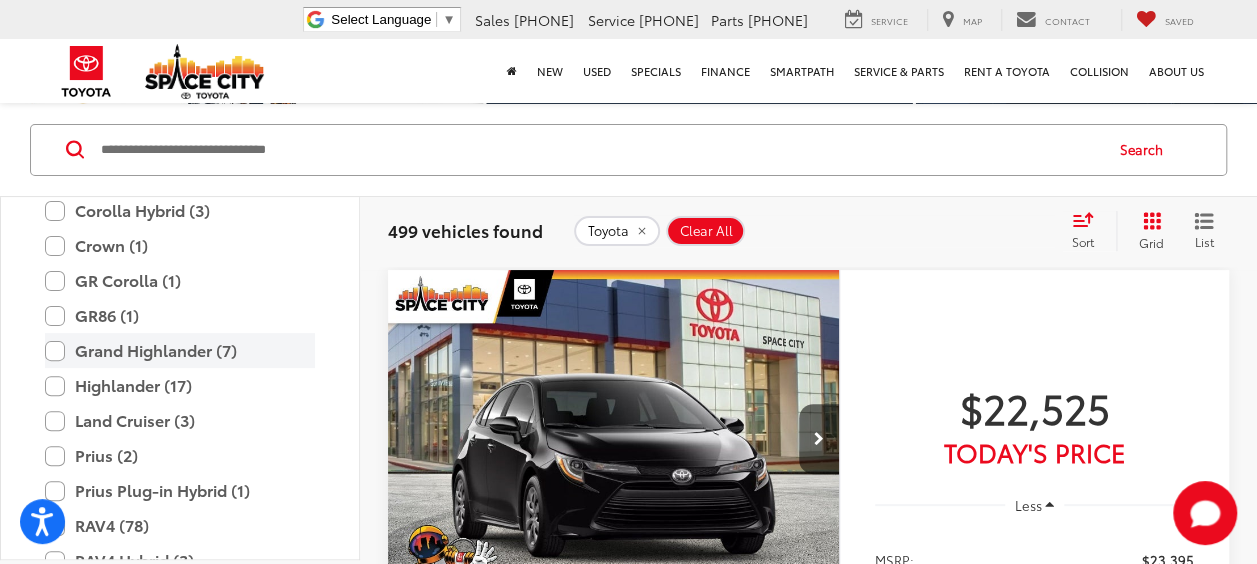 scroll, scrollTop: 222, scrollLeft: 0, axis: vertical 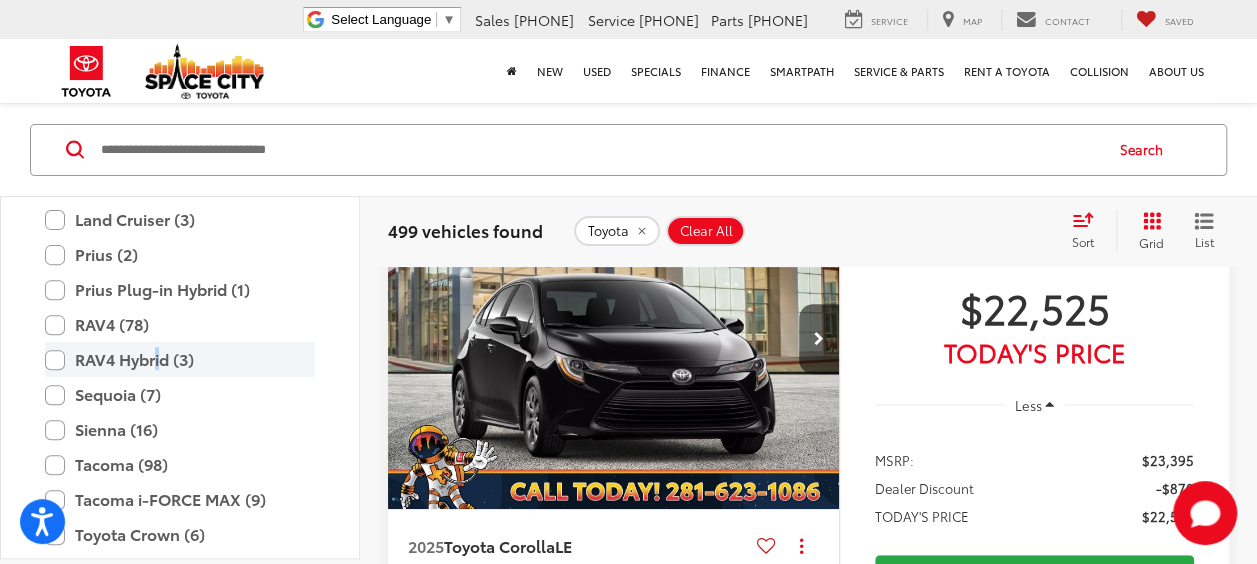 click on "RAV4 Hybrid (3)" at bounding box center (180, 359) 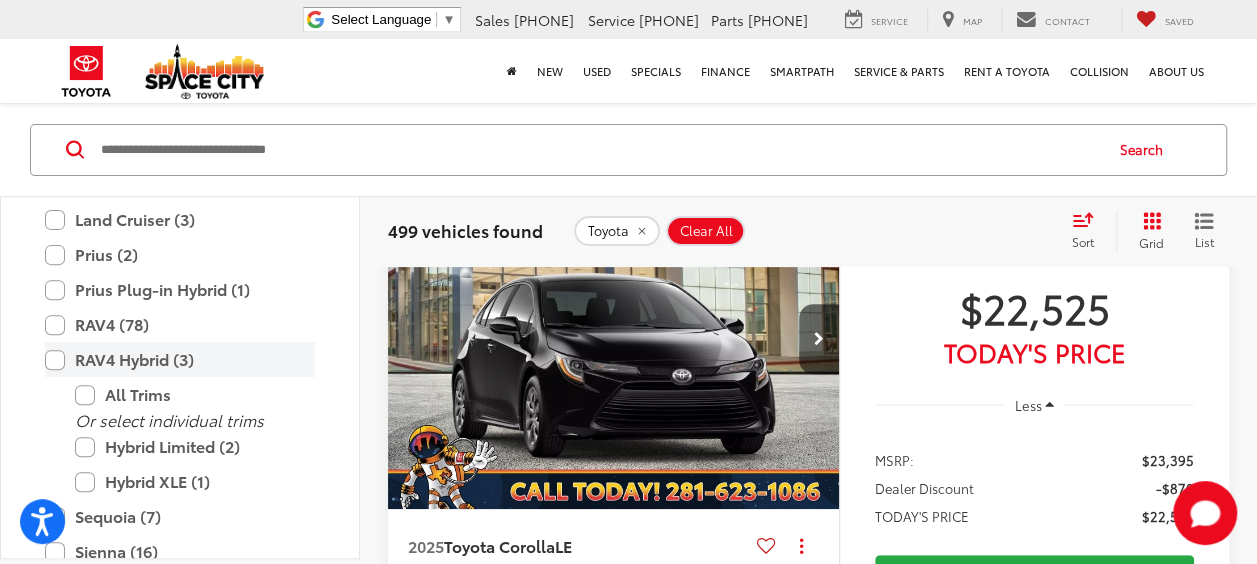 drag, startPoint x: 156, startPoint y: 358, endPoint x: 55, endPoint y: 354, distance: 101.07918 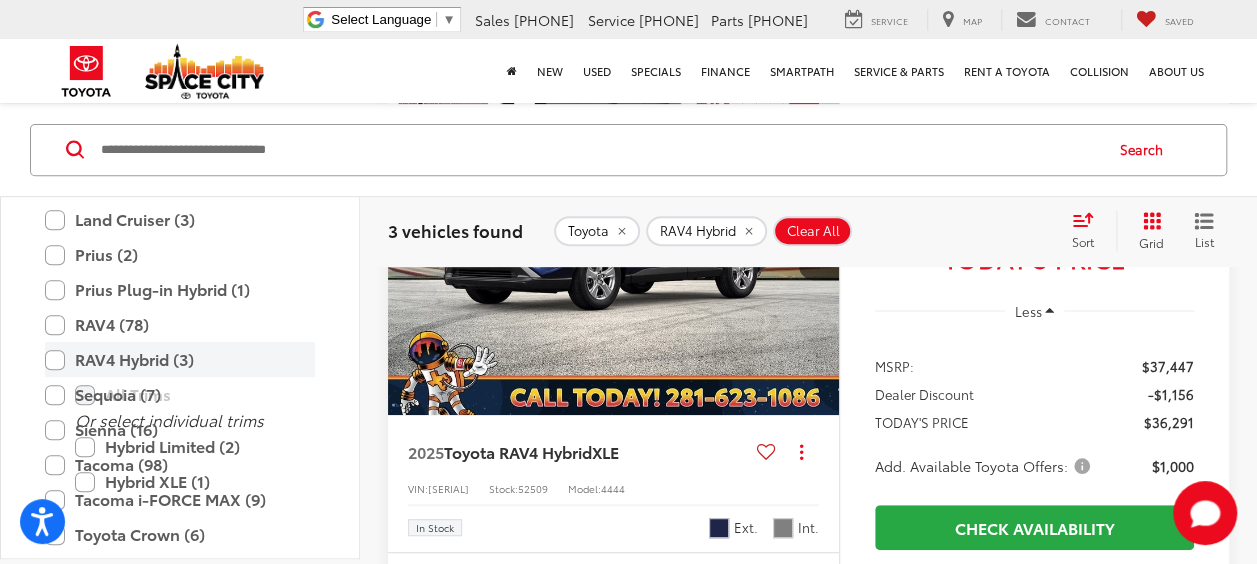 scroll, scrollTop: 322, scrollLeft: 0, axis: vertical 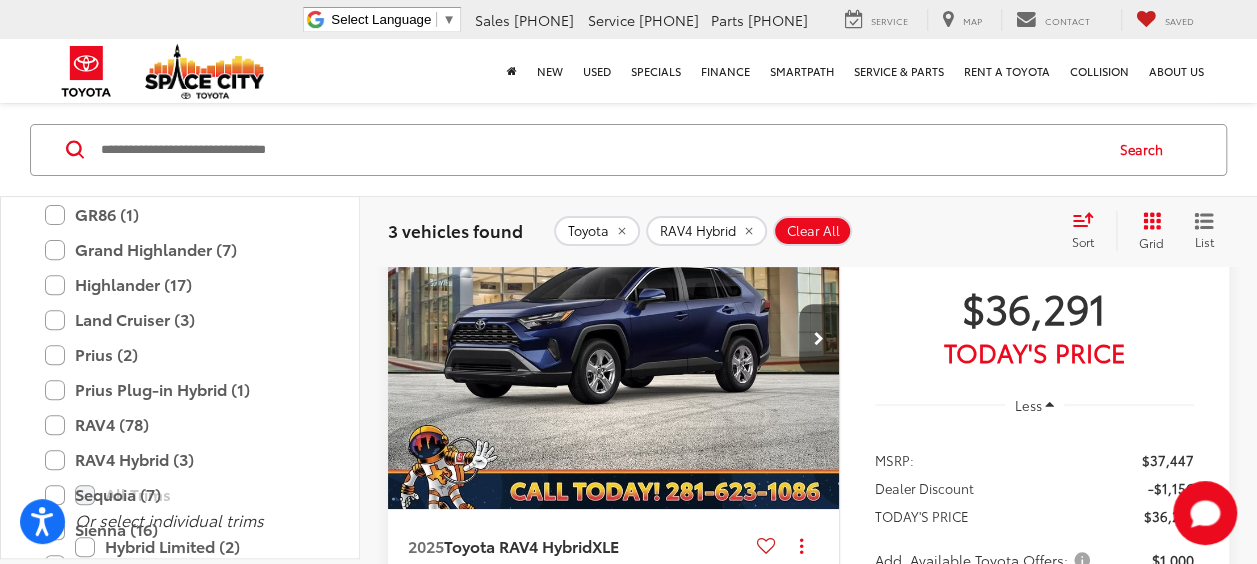 click at bounding box center [614, 340] 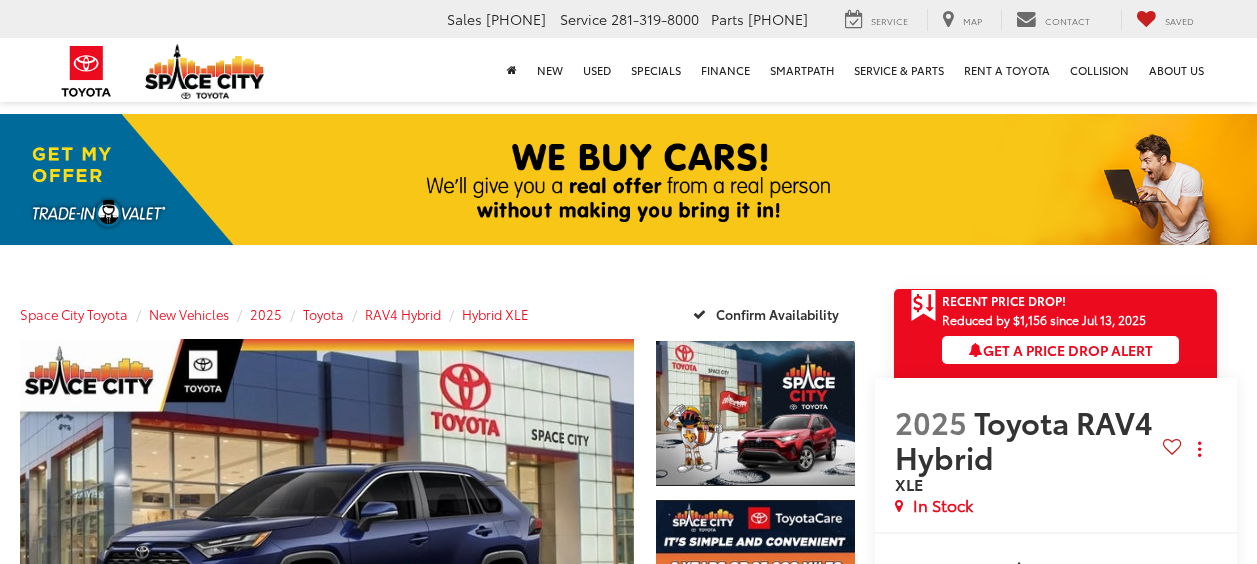 scroll, scrollTop: 0, scrollLeft: 0, axis: both 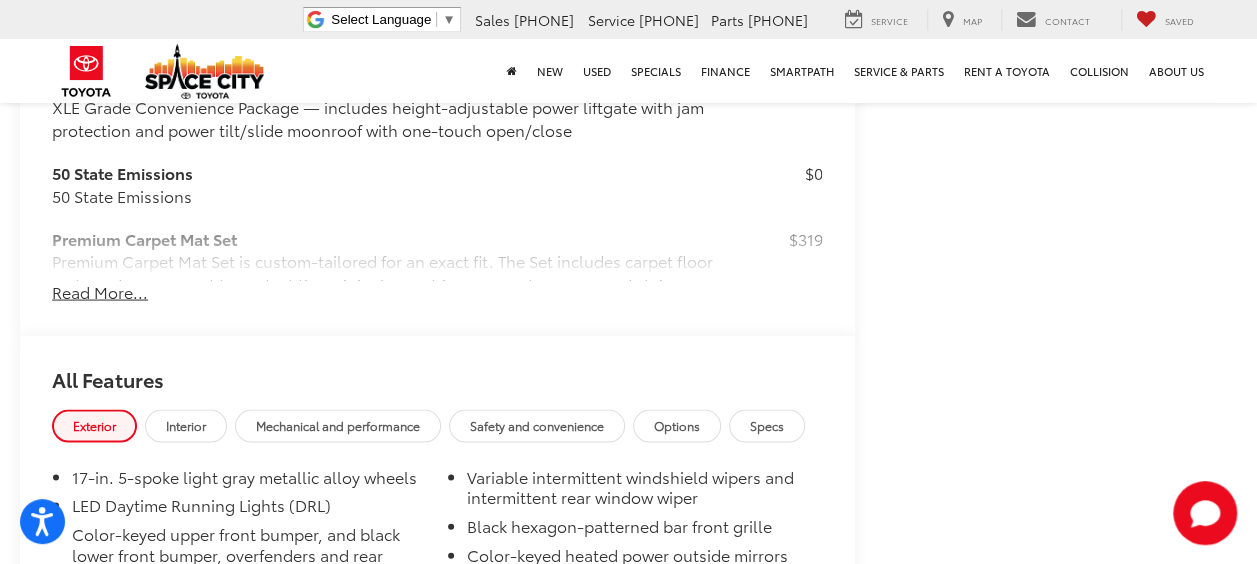 click on "Read More..." at bounding box center [100, 291] 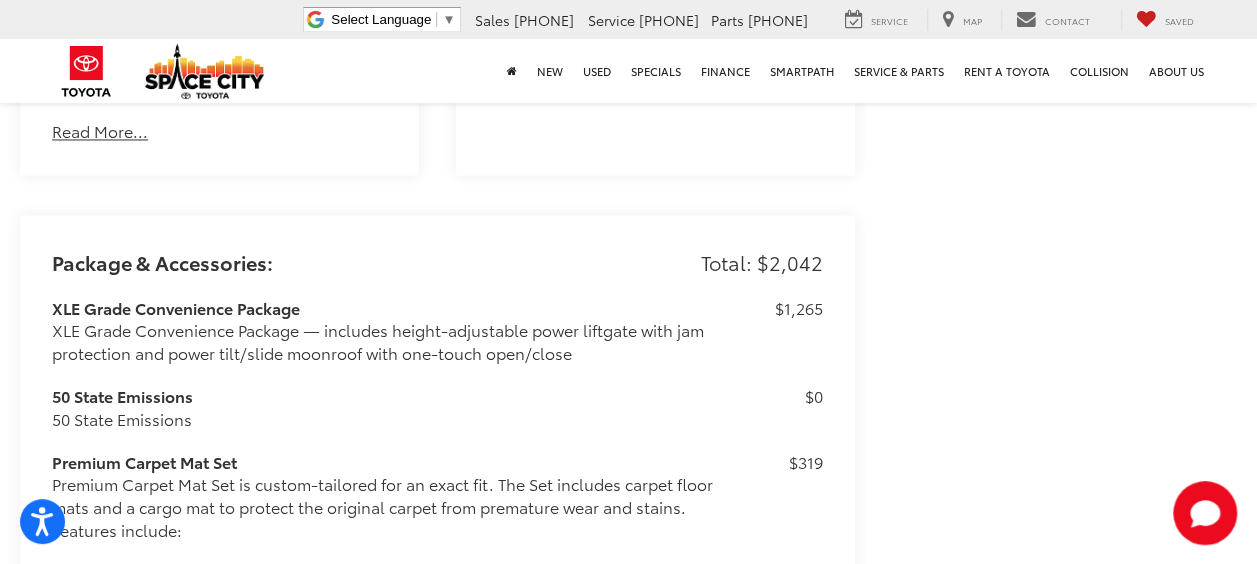 scroll, scrollTop: 1638, scrollLeft: 0, axis: vertical 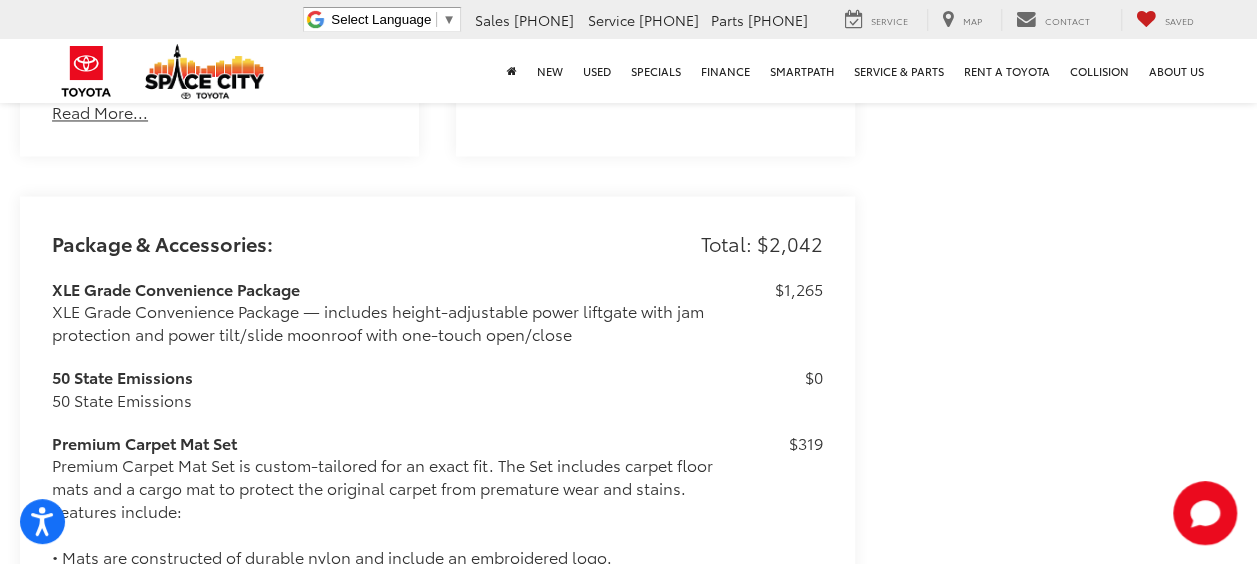 click on "Space City Toyota
New Vehicles
2025
Toyota
RAV4 Hybrid
Hybrid XLE
Confirm Availability
Photos
1
/
11
Load More Photos
2025   Toyota RAV4 Hybrid
1
/
11
Recent Price Drop!
Reduced by $1,156 since Jul 13, 2025
Get a Price Drop Alert
2025
Toyota RAV4 Hybrid
XLE" at bounding box center (628, 558) 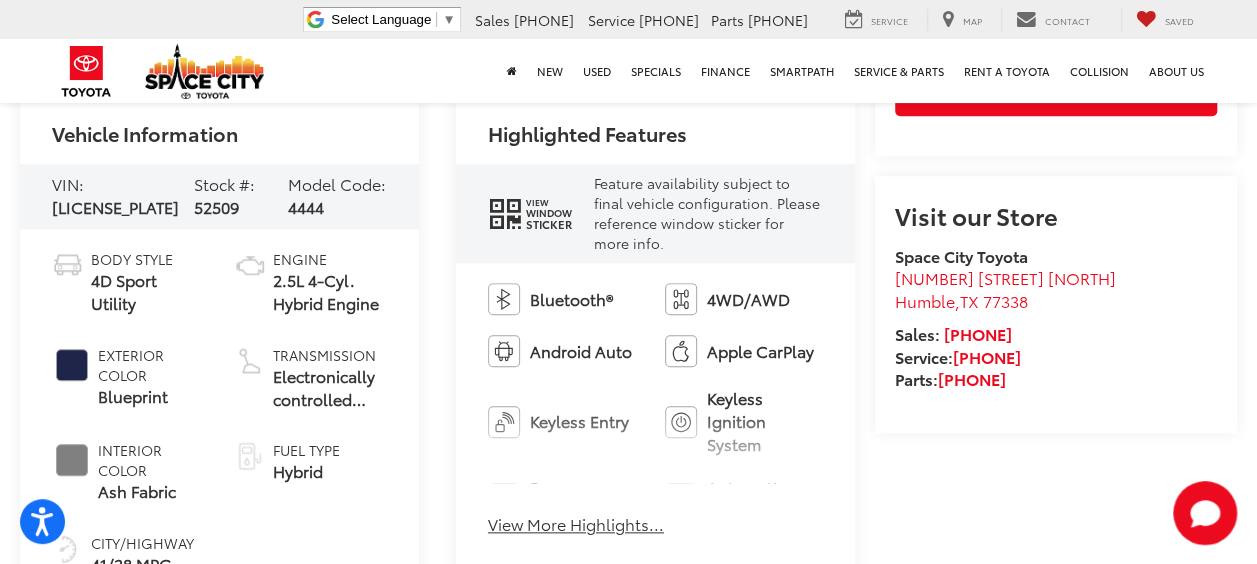 scroll, scrollTop: 820, scrollLeft: 0, axis: vertical 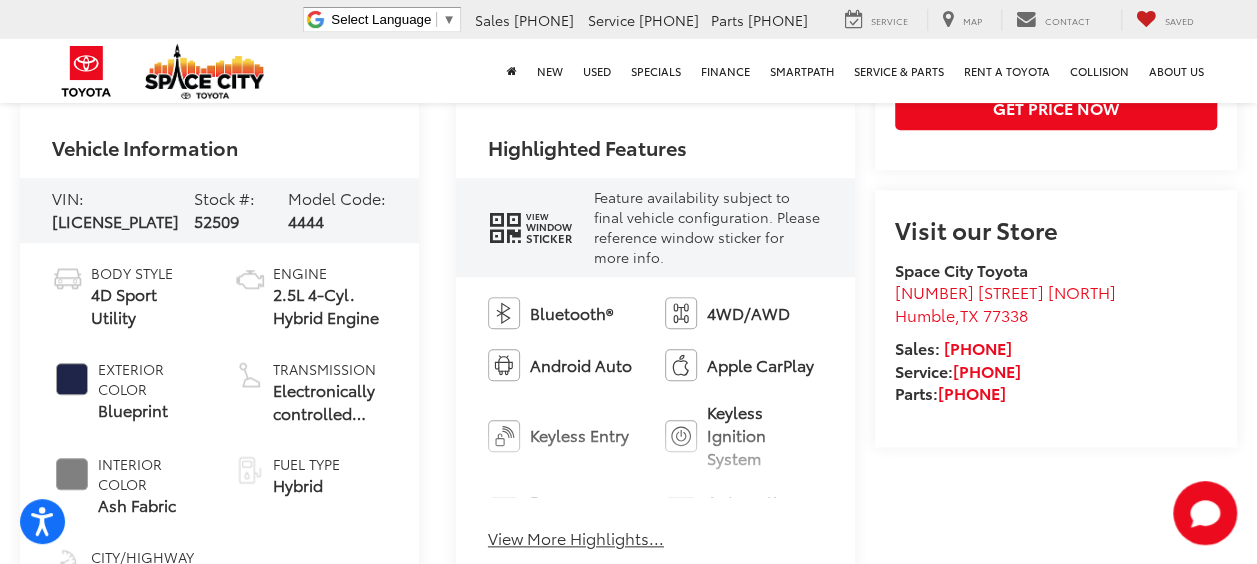 click on "View More Highlights..." at bounding box center [576, 538] 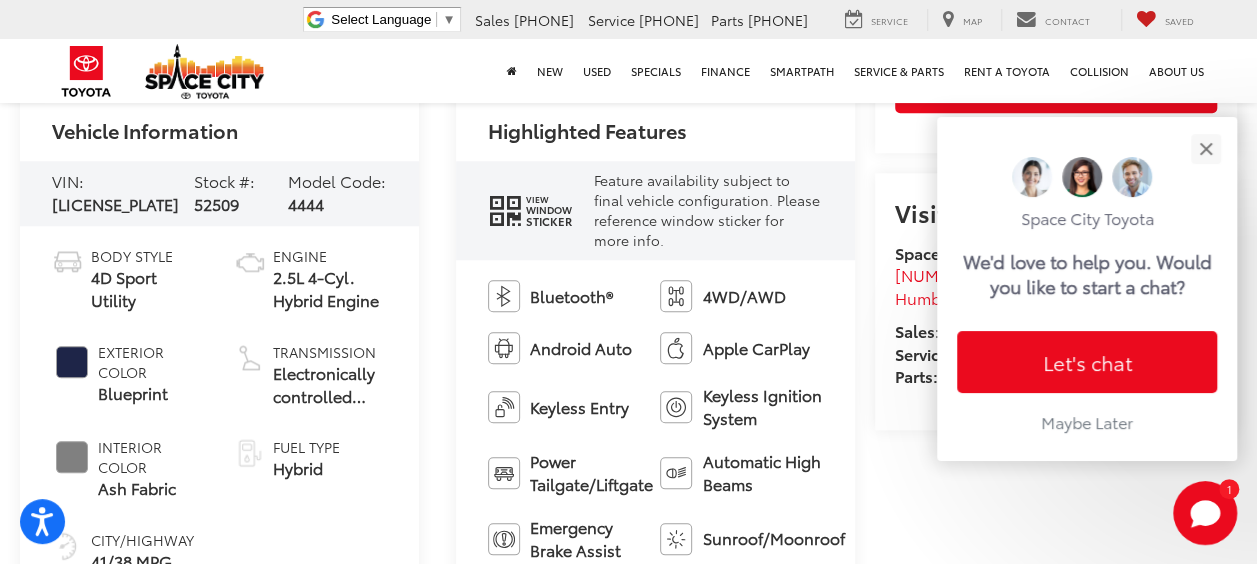 scroll, scrollTop: 720, scrollLeft: 0, axis: vertical 